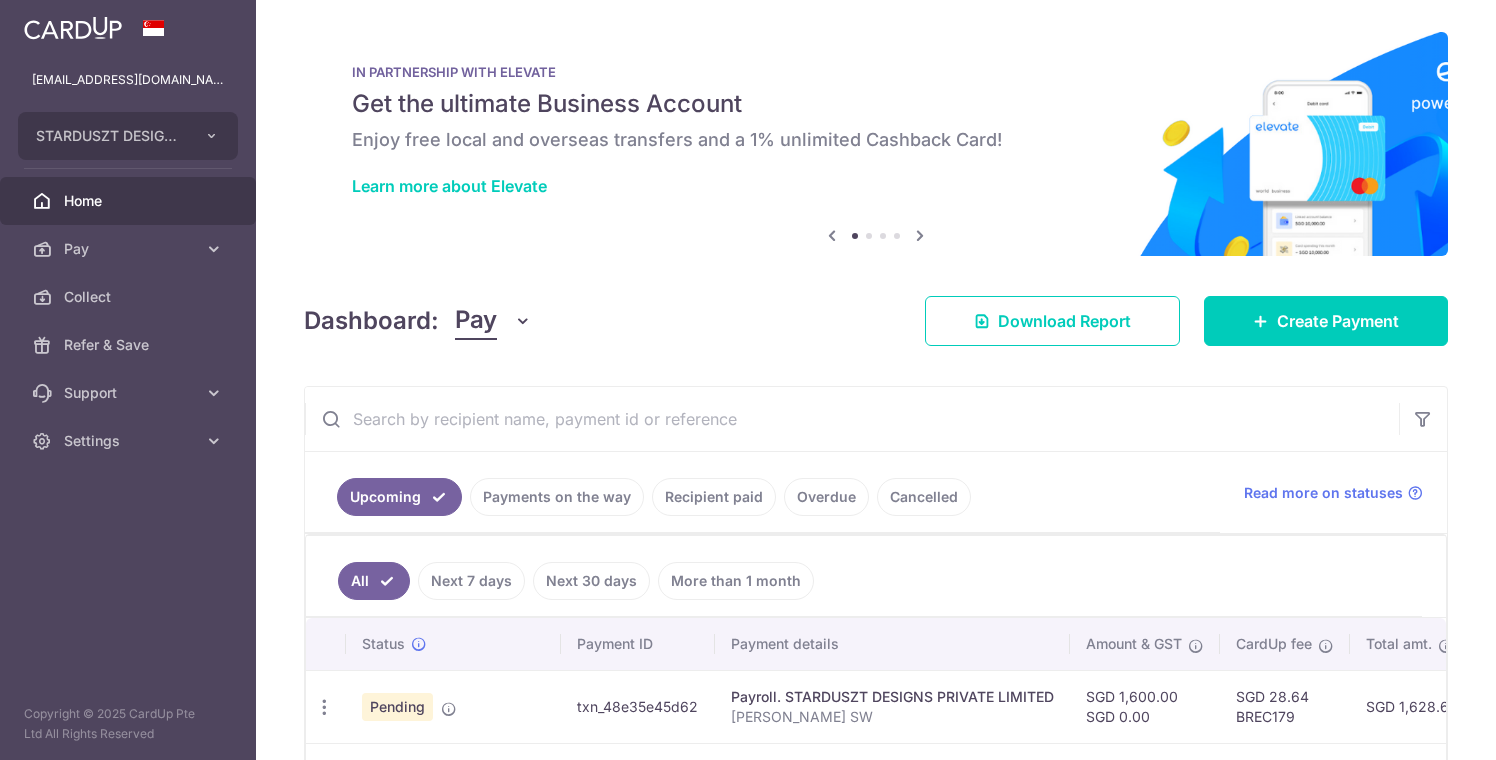 scroll, scrollTop: 0, scrollLeft: 0, axis: both 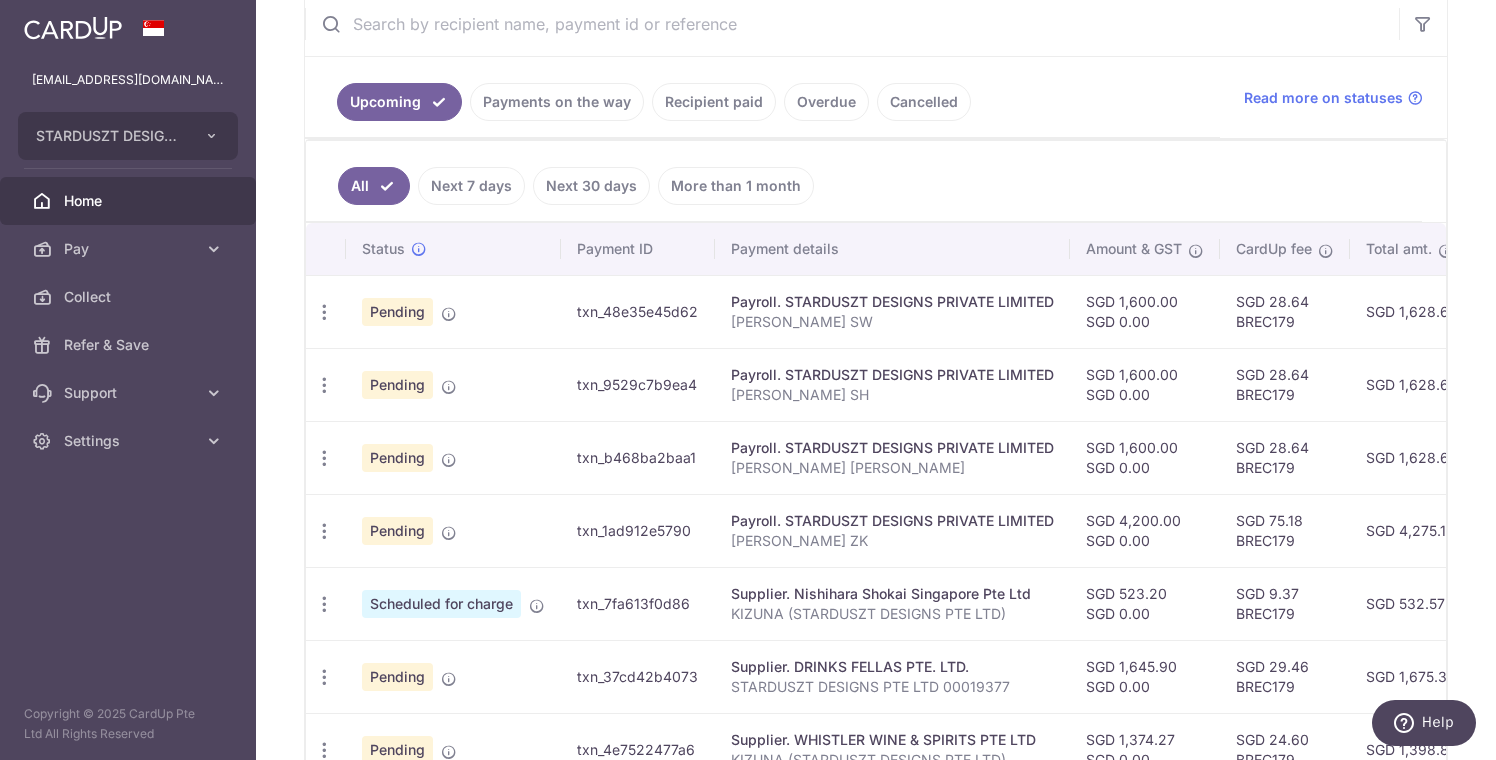 click on "Pending" at bounding box center (397, 312) 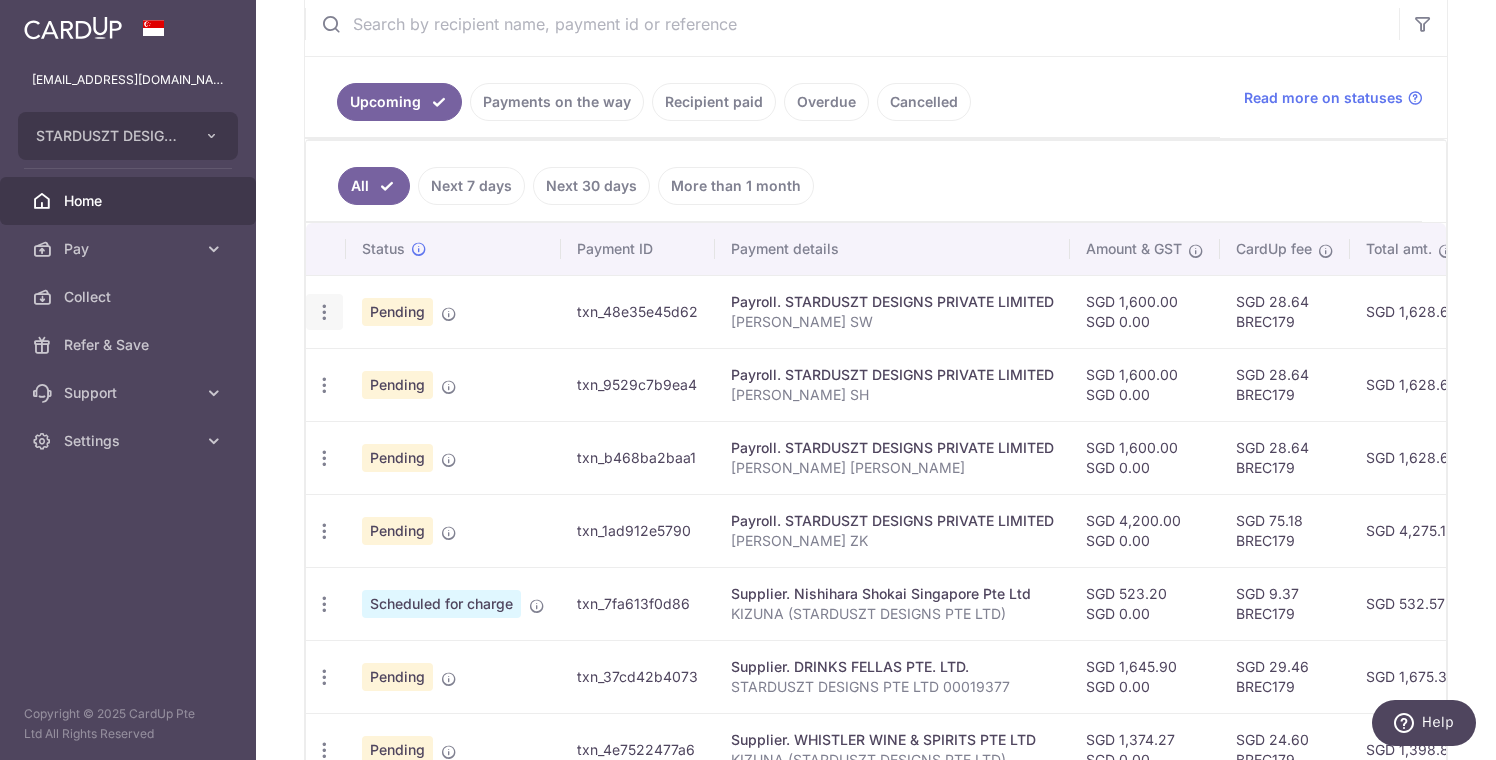 click at bounding box center (324, 312) 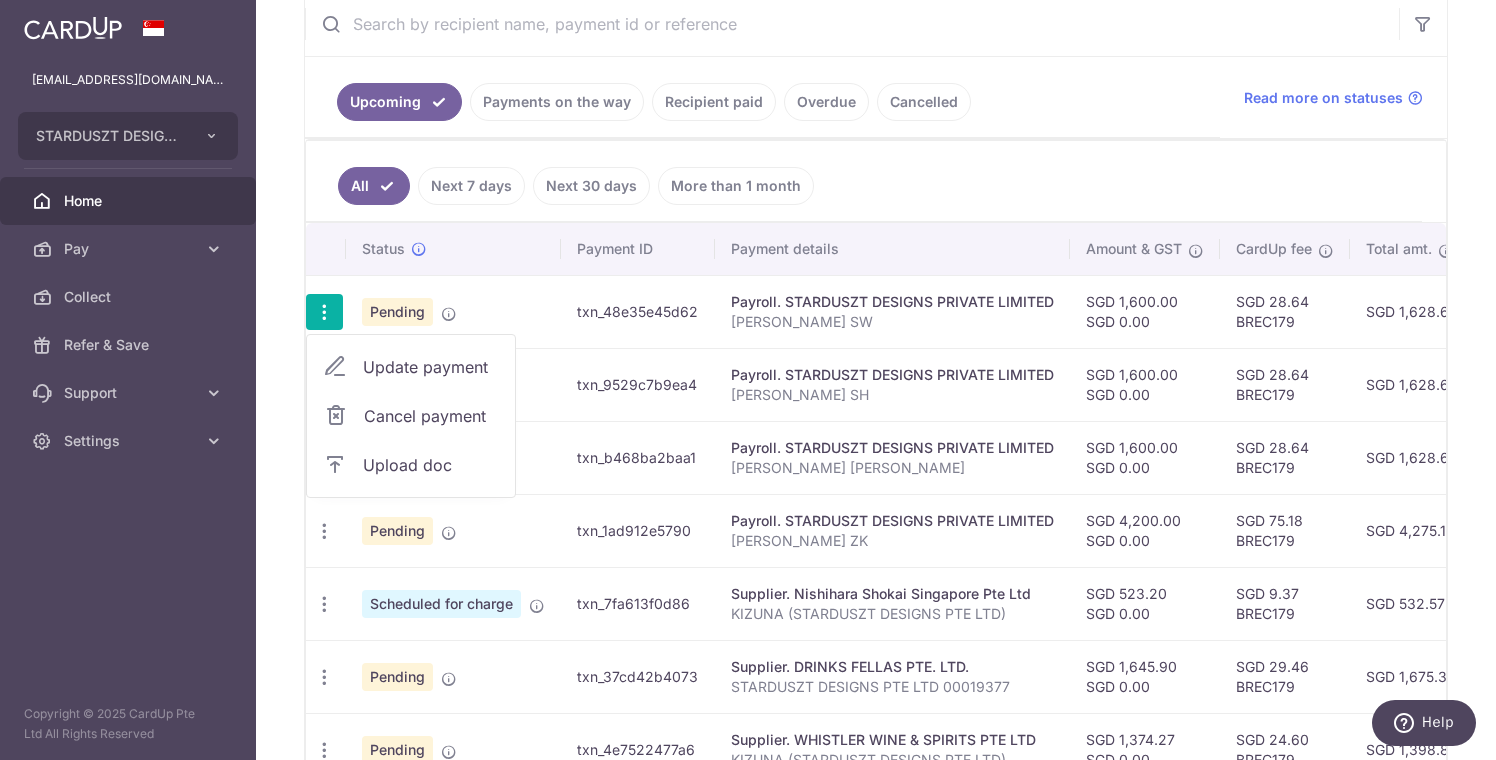 click on "Upload doc" at bounding box center (431, 465) 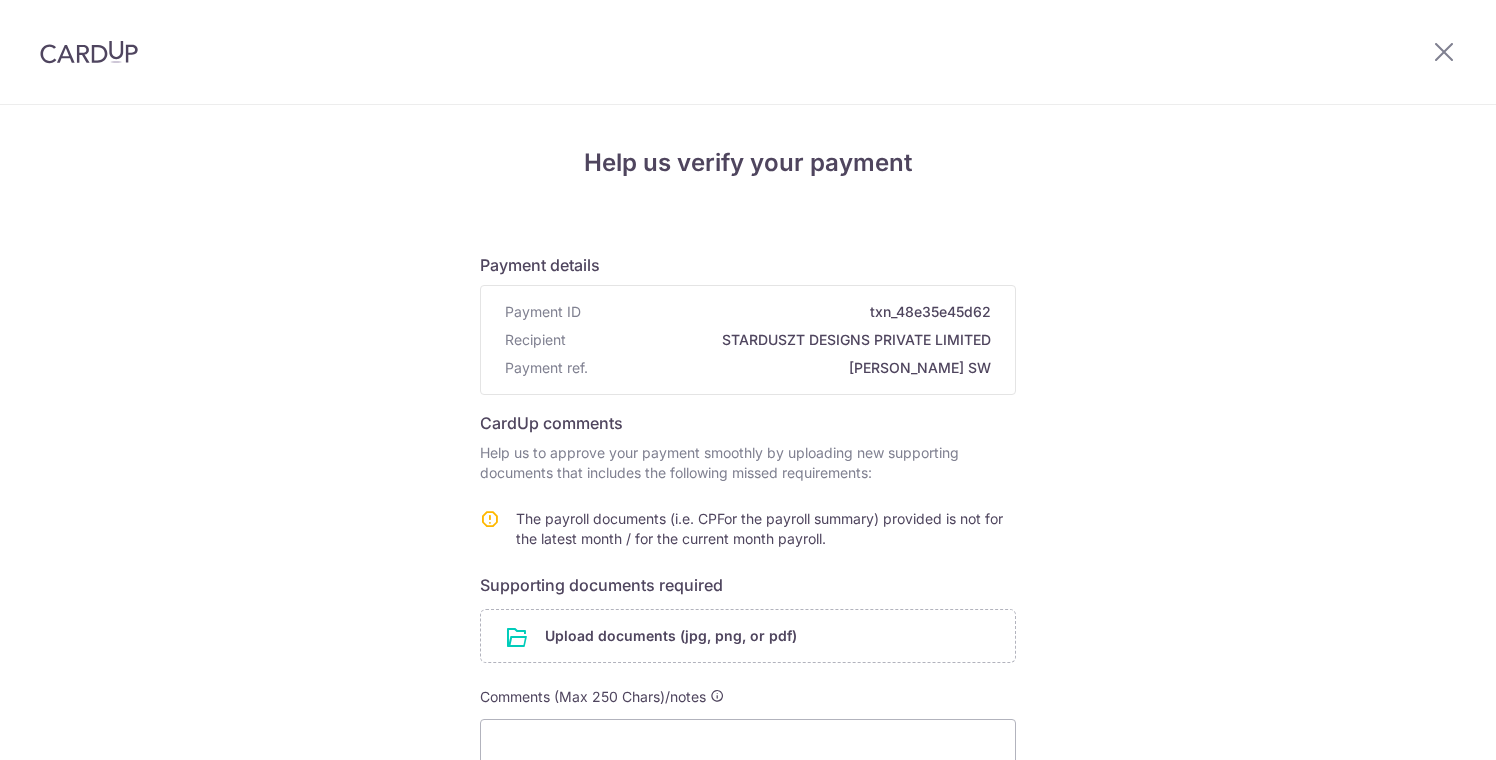 scroll, scrollTop: 0, scrollLeft: 0, axis: both 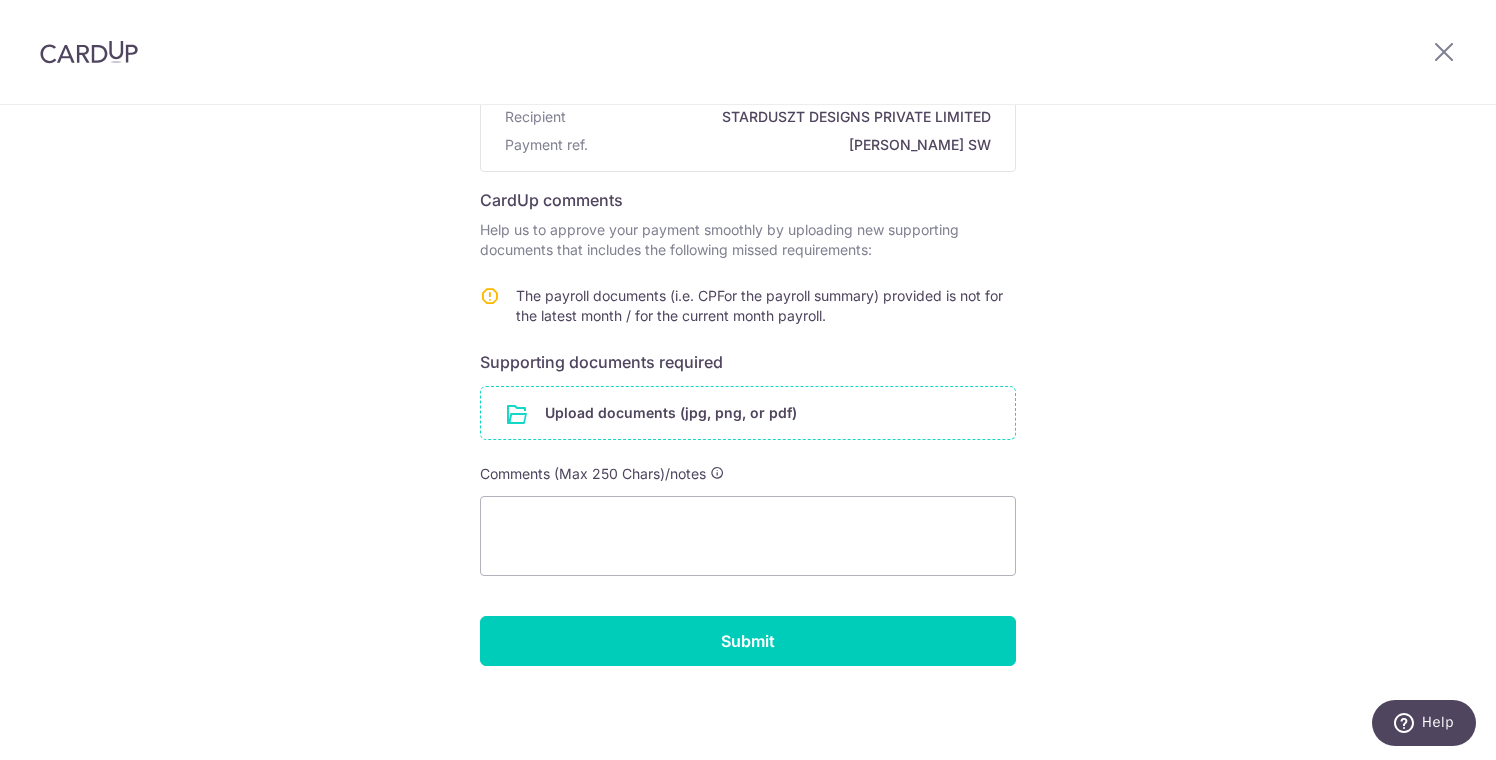 click at bounding box center [748, 413] 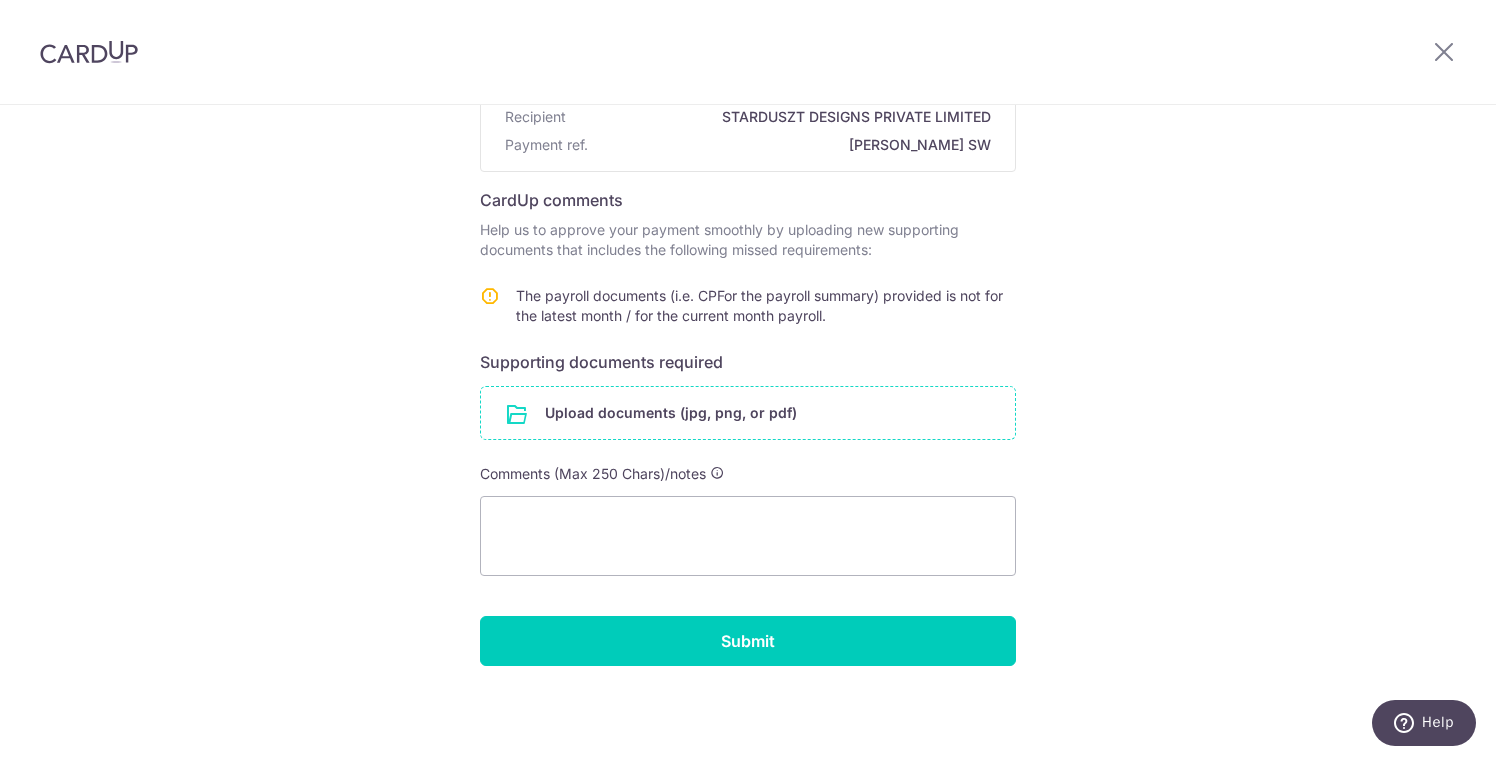 click at bounding box center [748, 413] 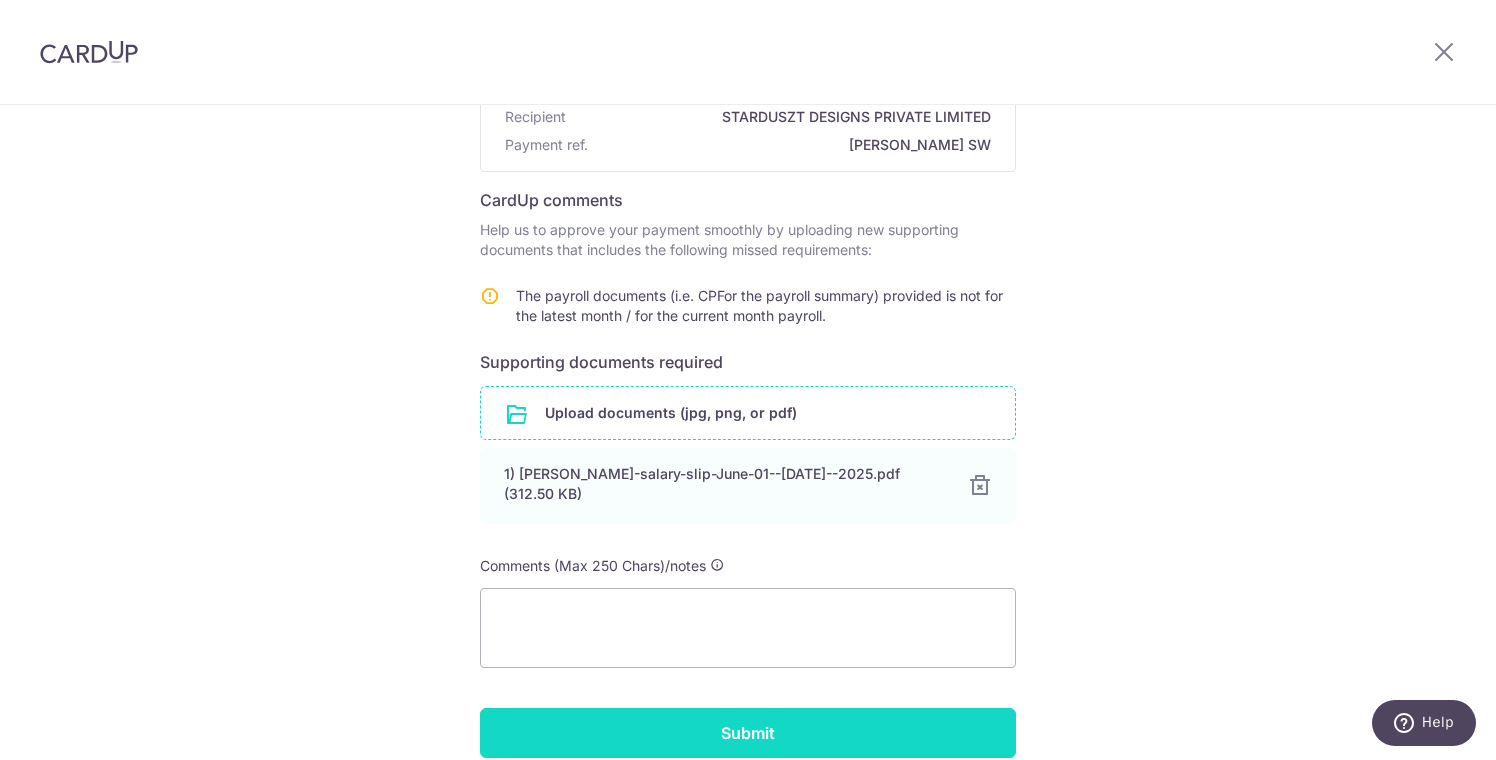 click on "Submit" at bounding box center (748, 733) 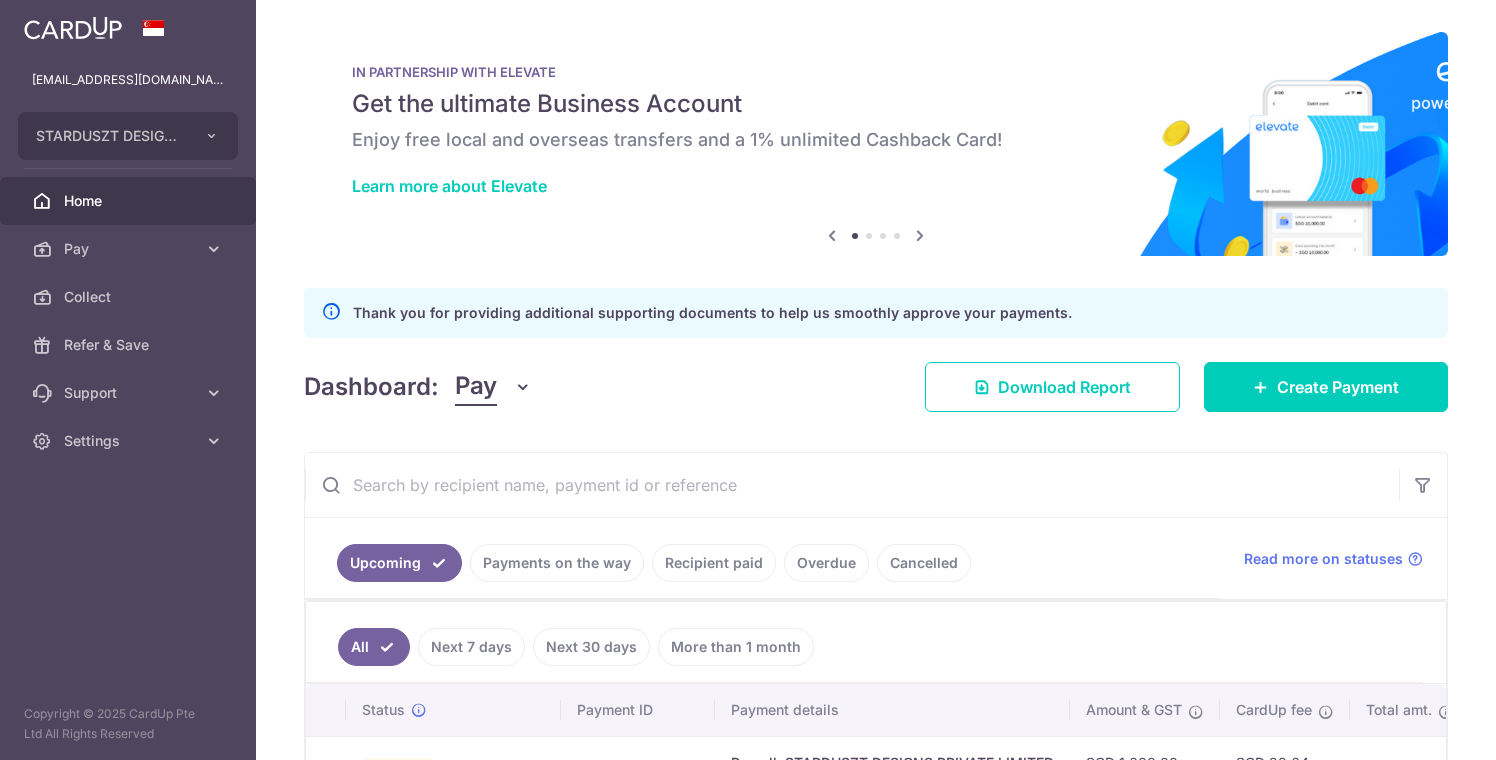 scroll, scrollTop: 0, scrollLeft: 0, axis: both 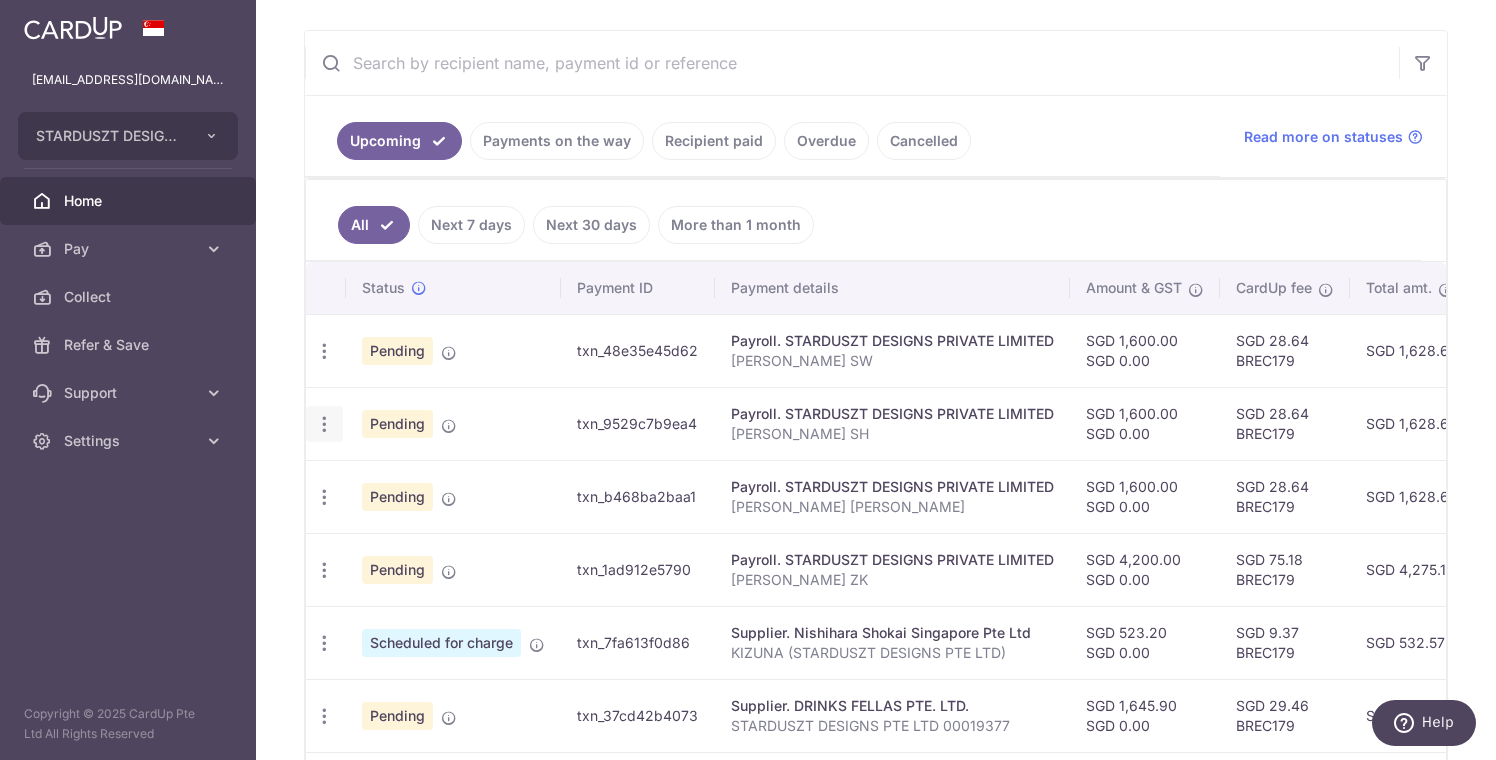 click at bounding box center [324, 351] 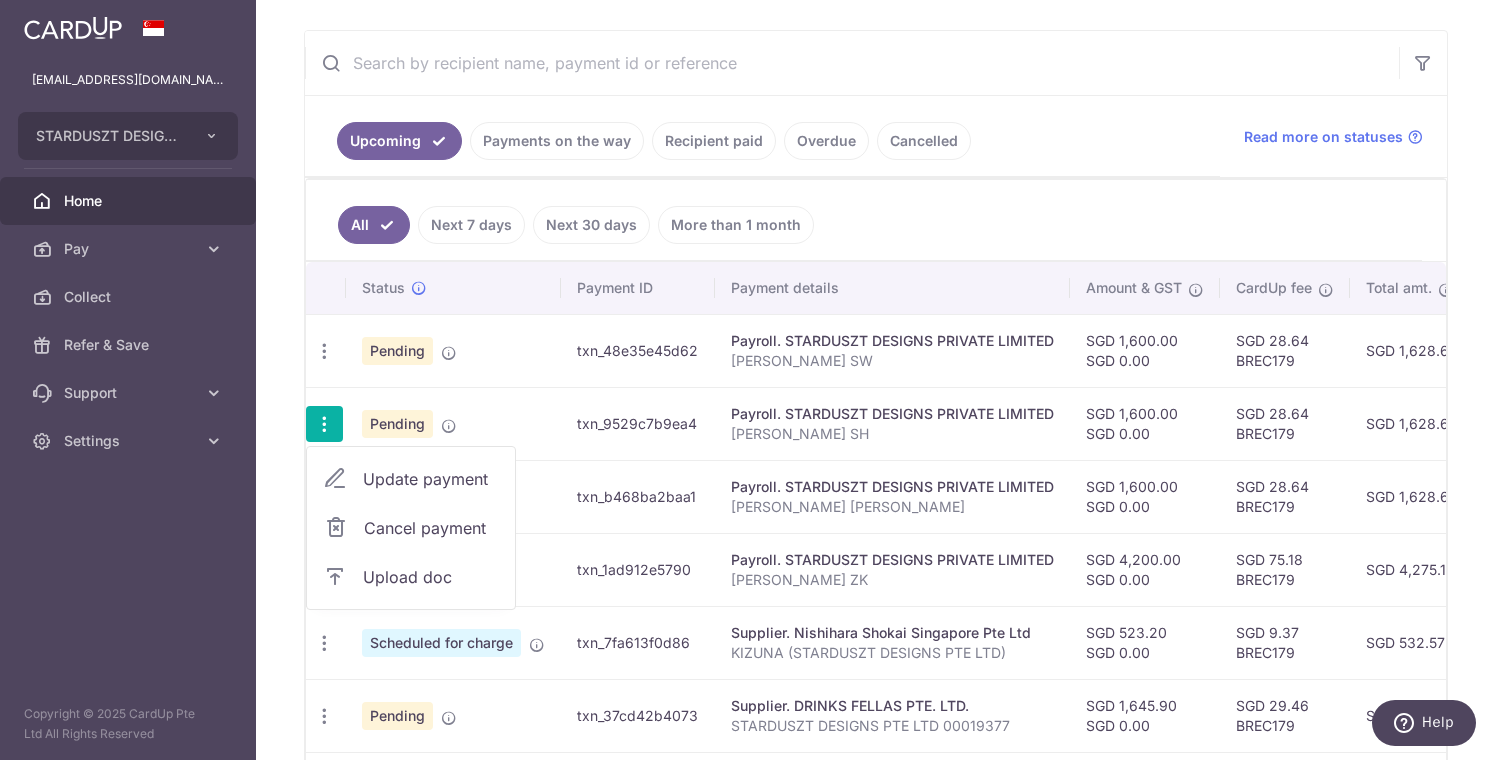 click on "Update payment" at bounding box center (431, 479) 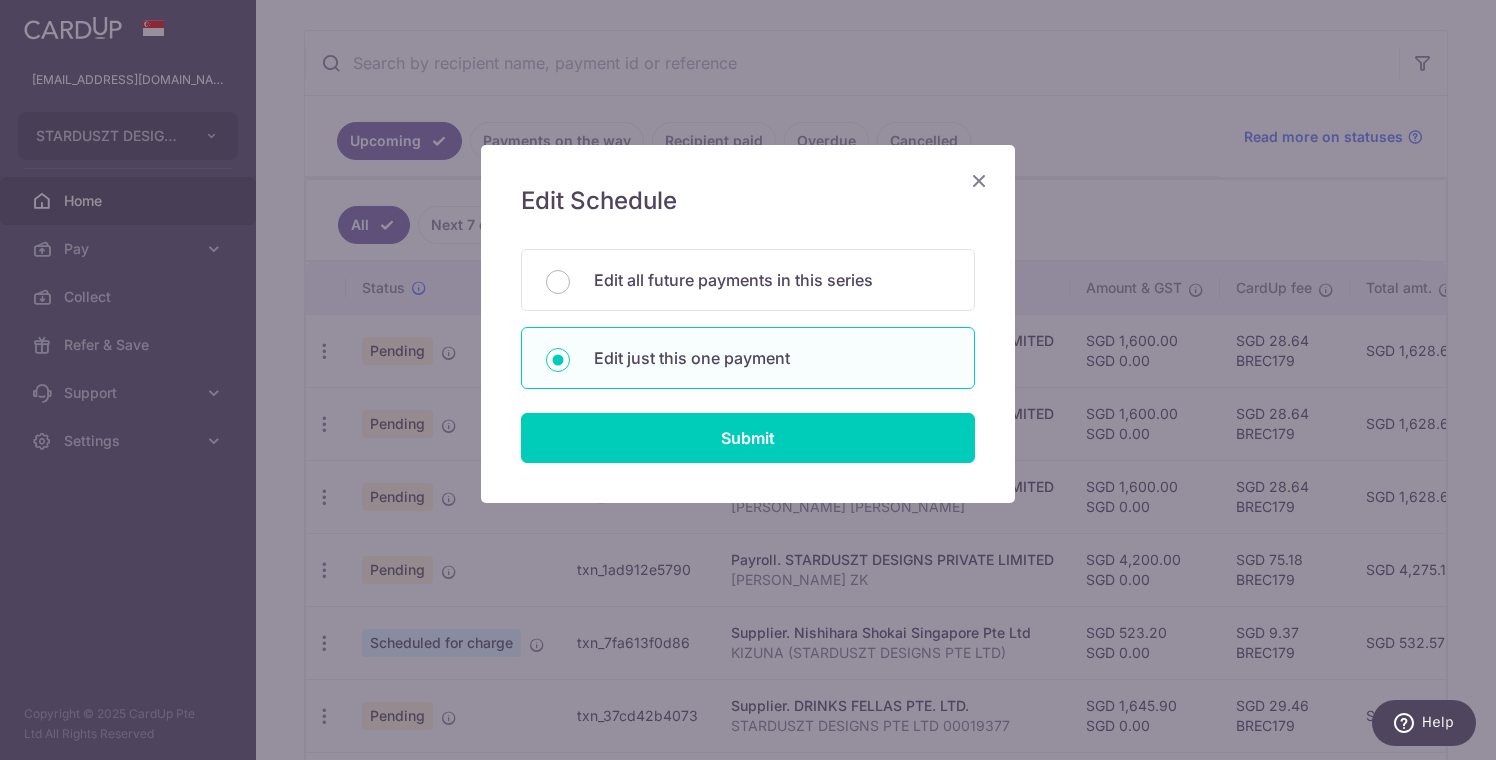 click at bounding box center [979, 180] 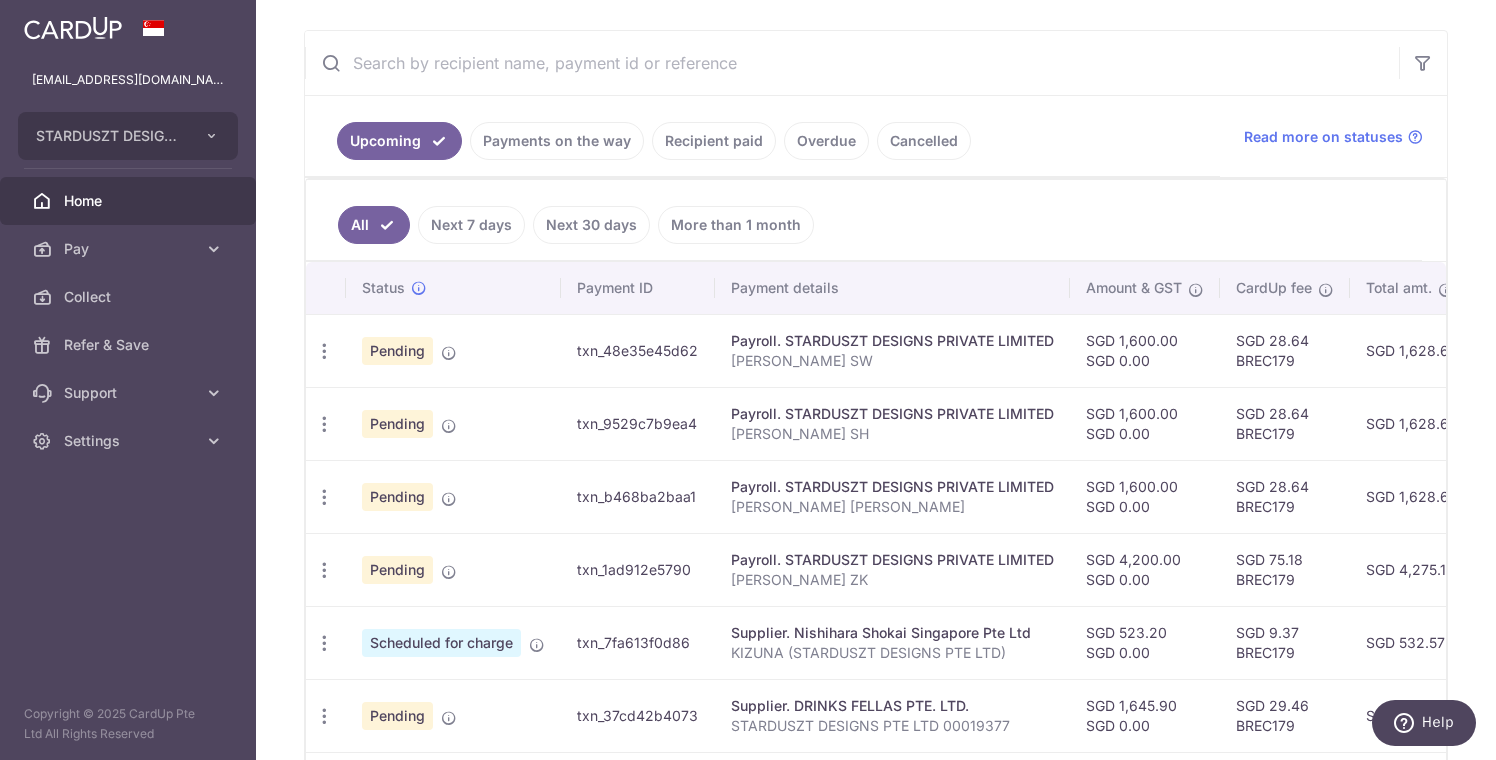 click on "Pending" at bounding box center (397, 424) 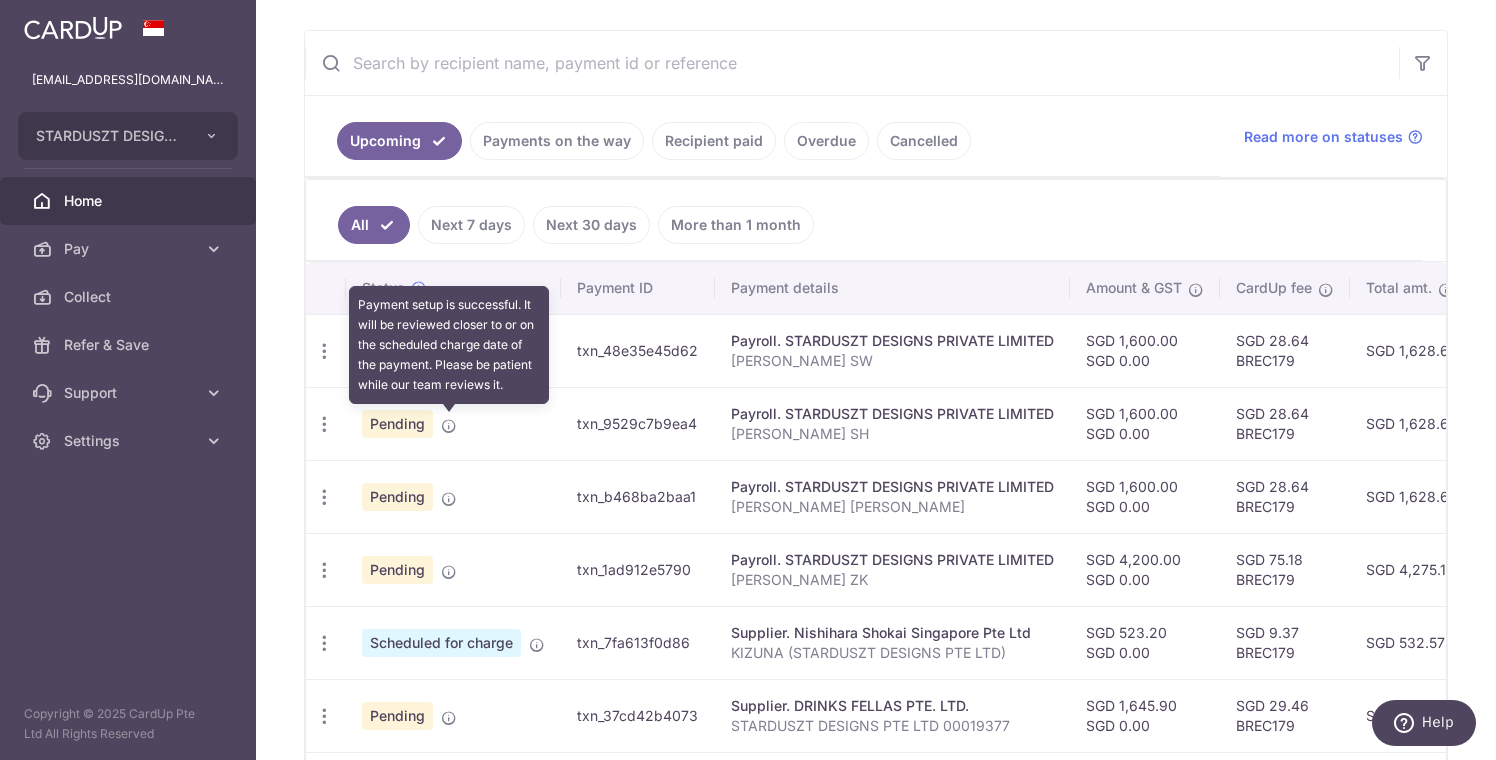 click at bounding box center (449, 426) 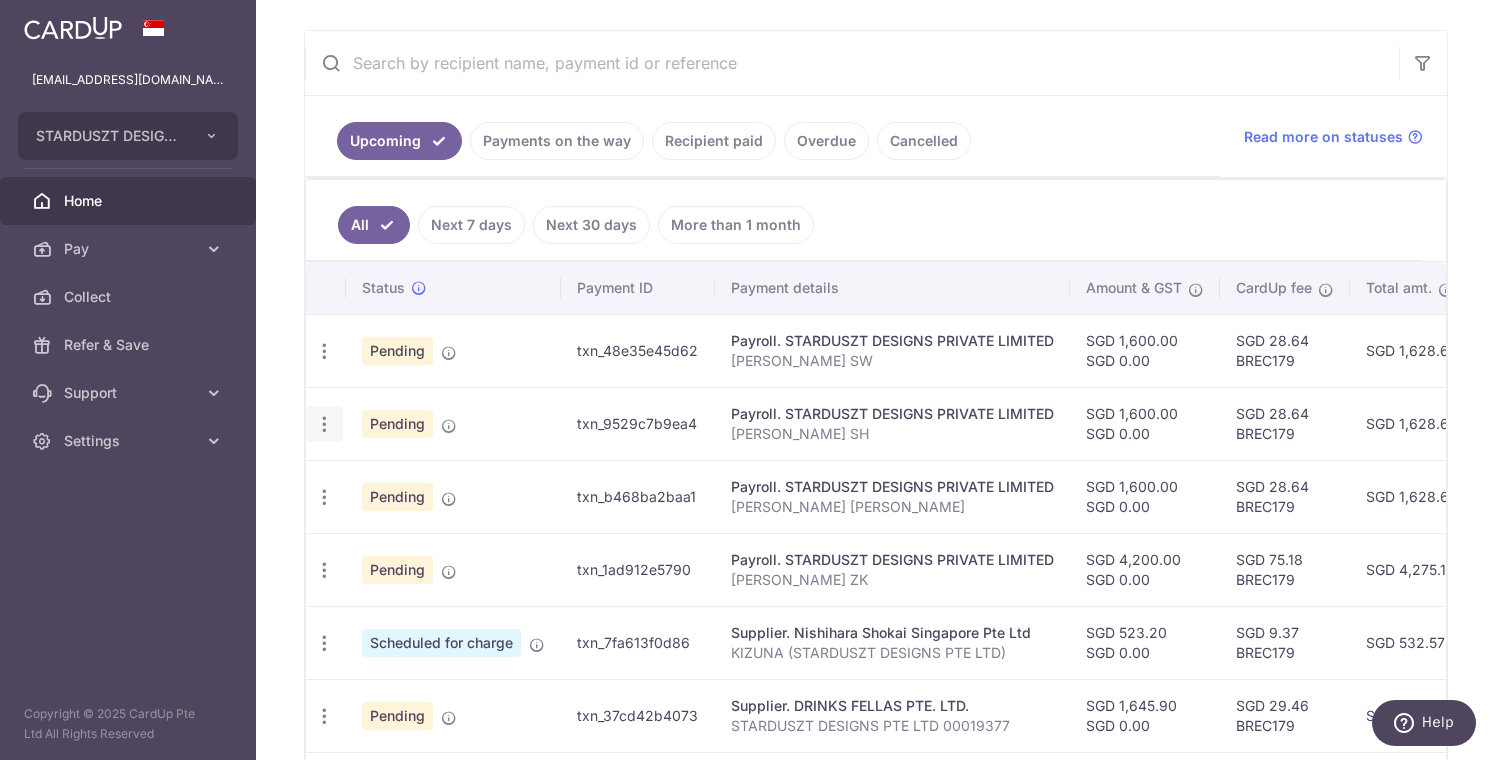 click at bounding box center [324, 351] 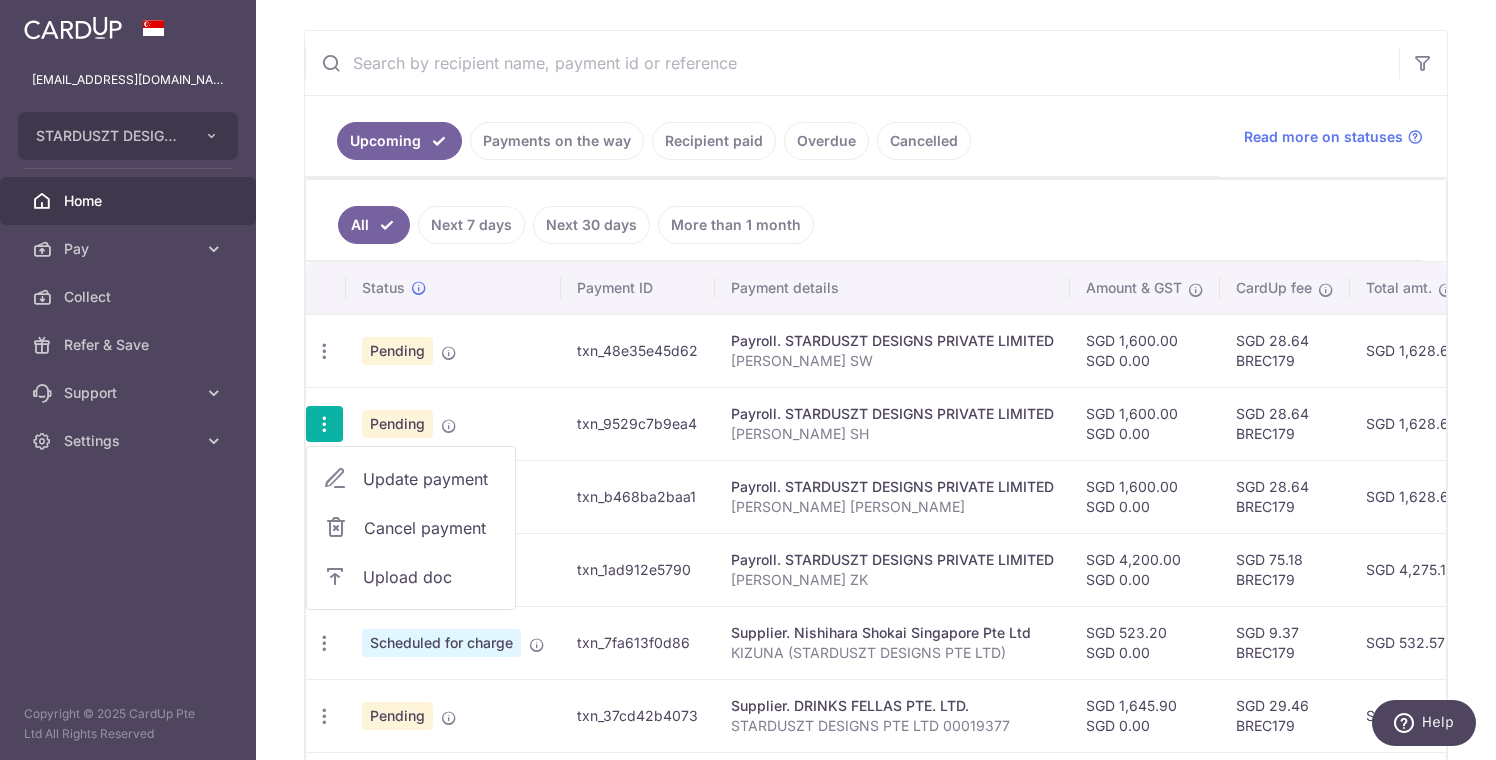 click on "Upload doc" at bounding box center (431, 577) 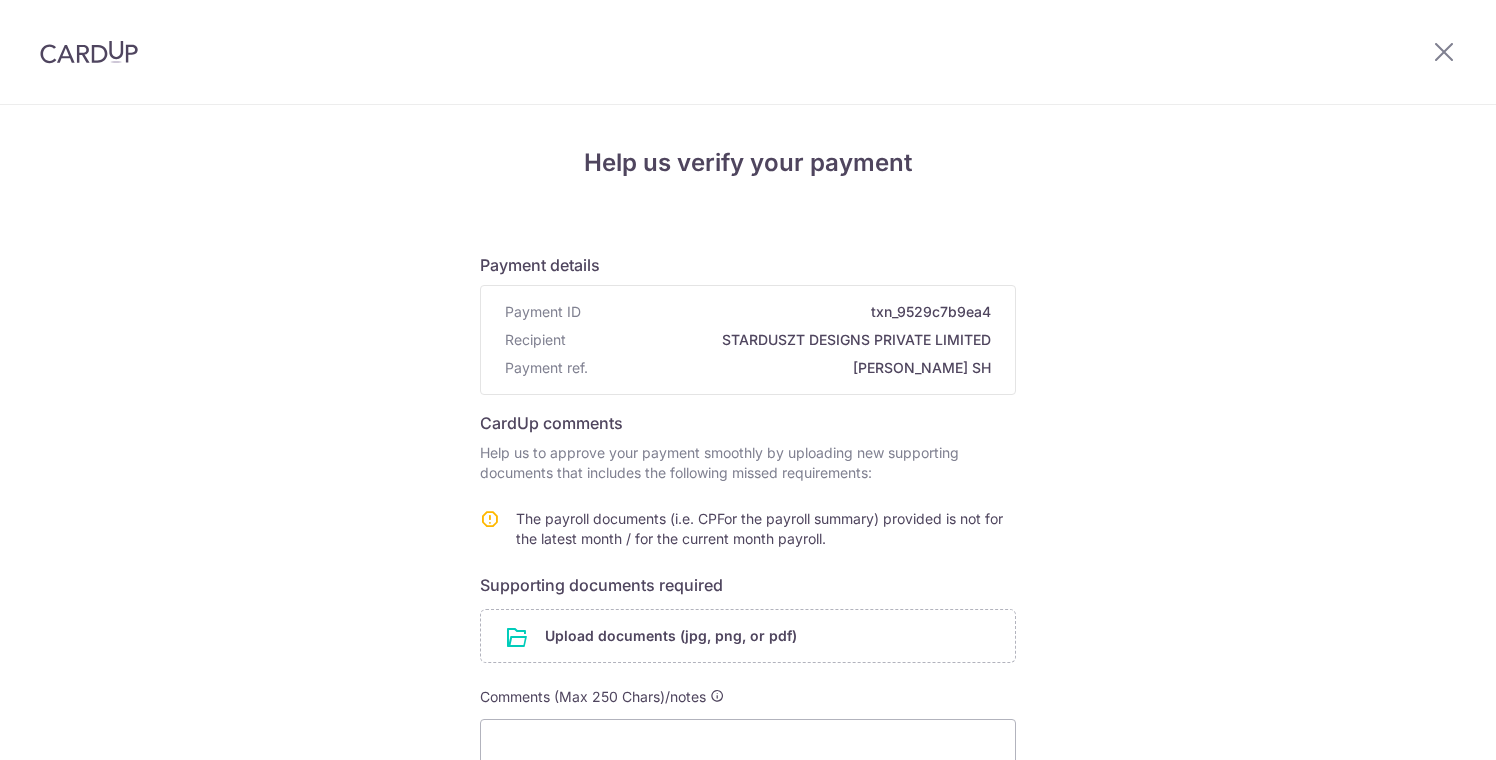 scroll, scrollTop: 0, scrollLeft: 0, axis: both 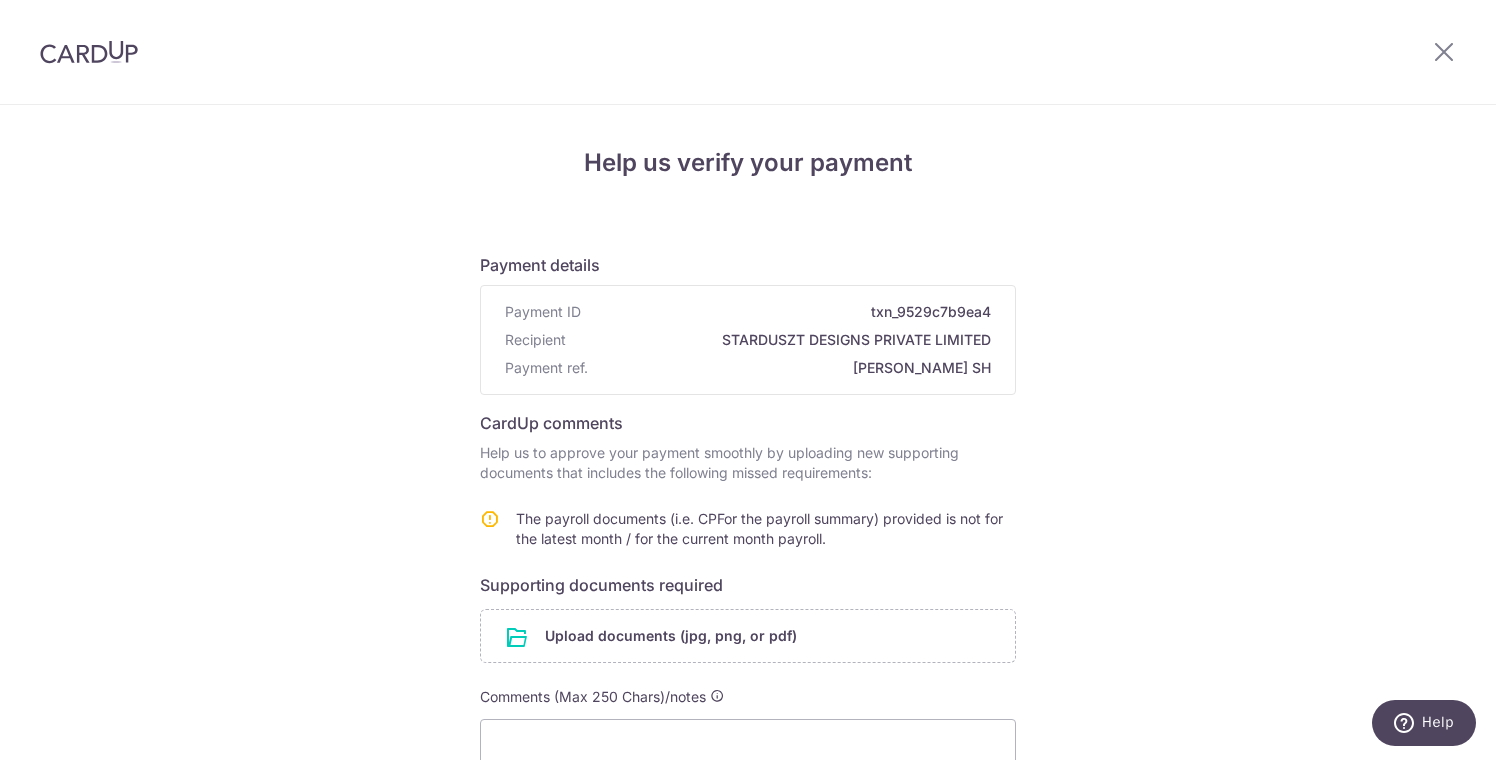 click at bounding box center [748, 636] 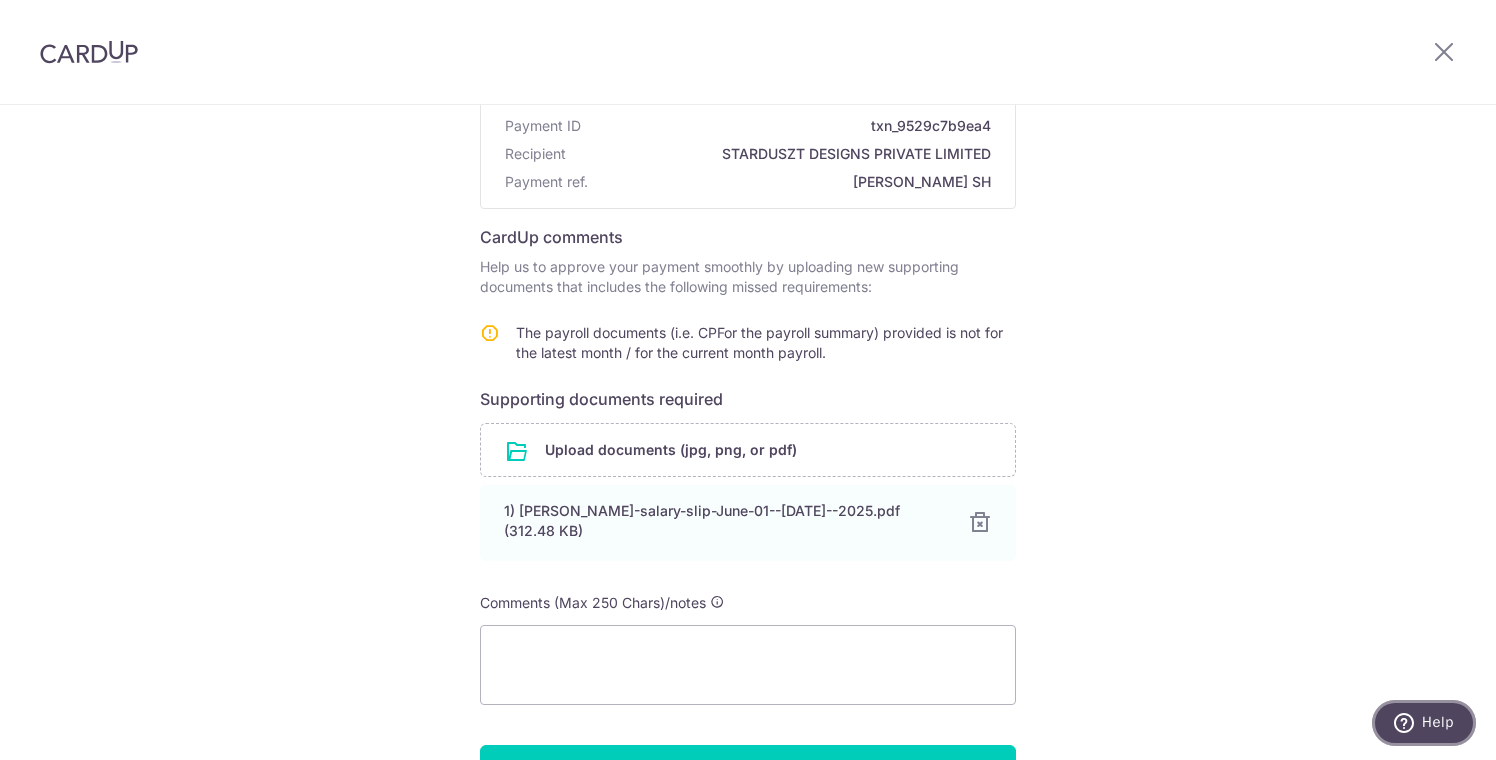 drag, startPoint x: 1394, startPoint y: 735, endPoint x: 1076, endPoint y: 688, distance: 321.4545 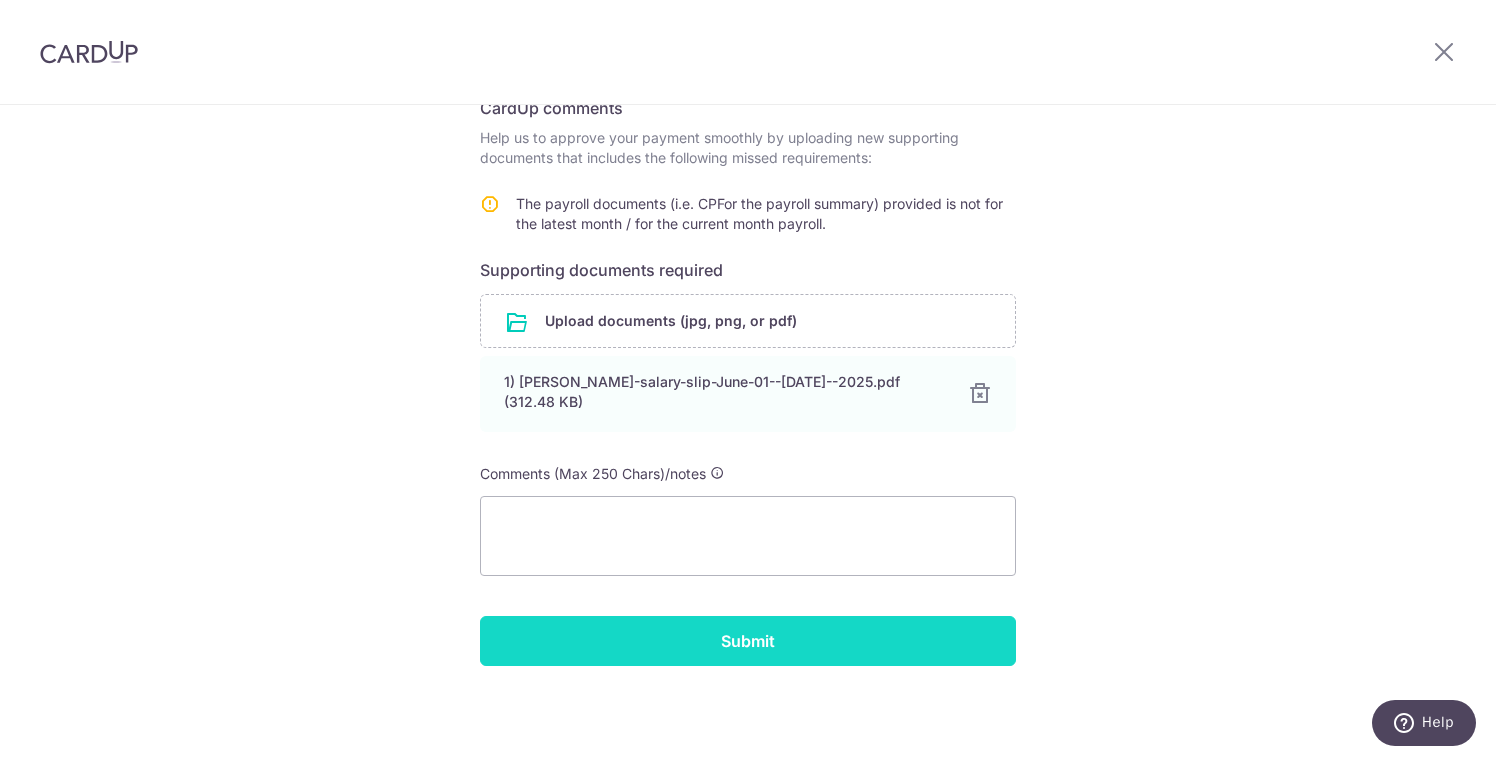 click on "Submit" at bounding box center [748, 641] 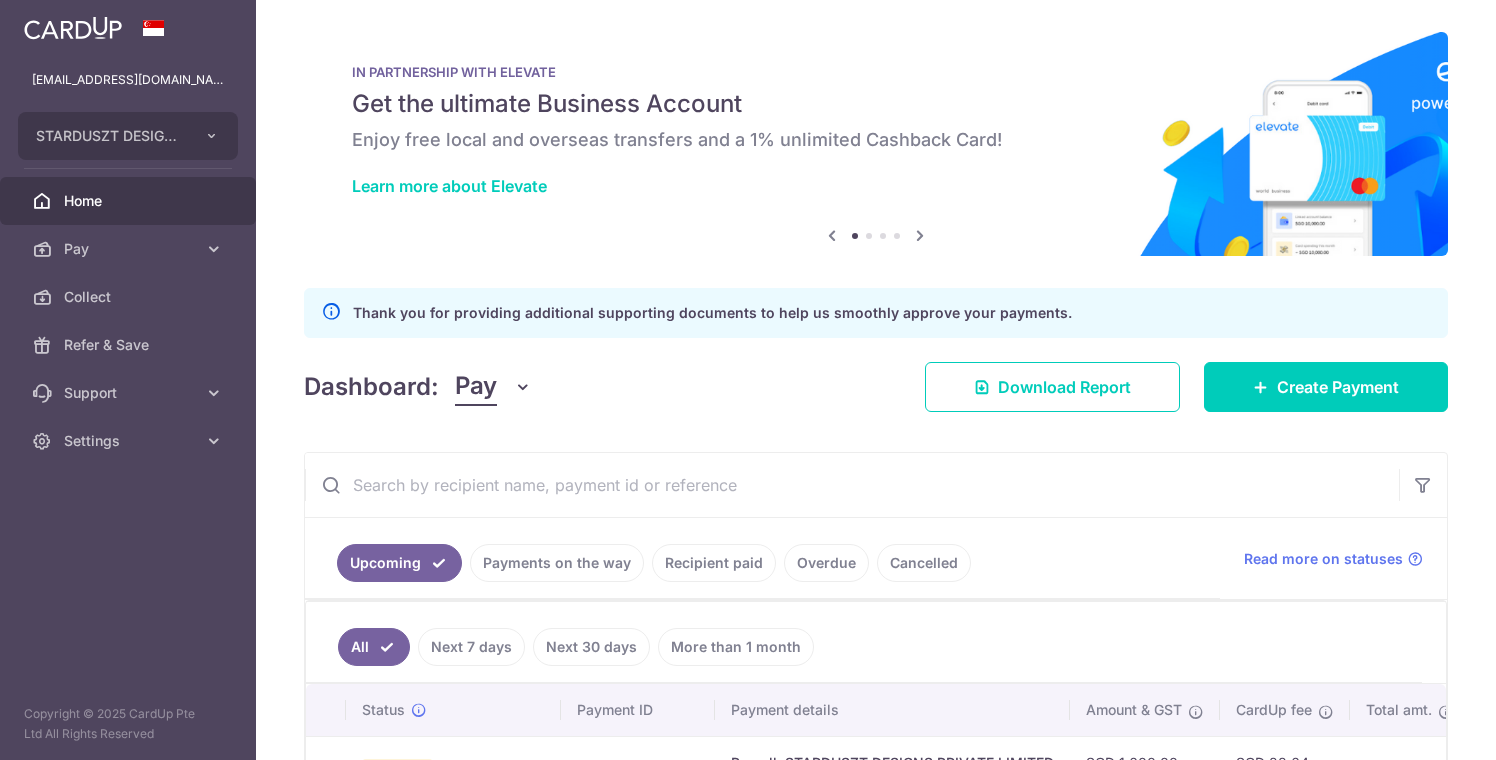 scroll, scrollTop: 0, scrollLeft: 0, axis: both 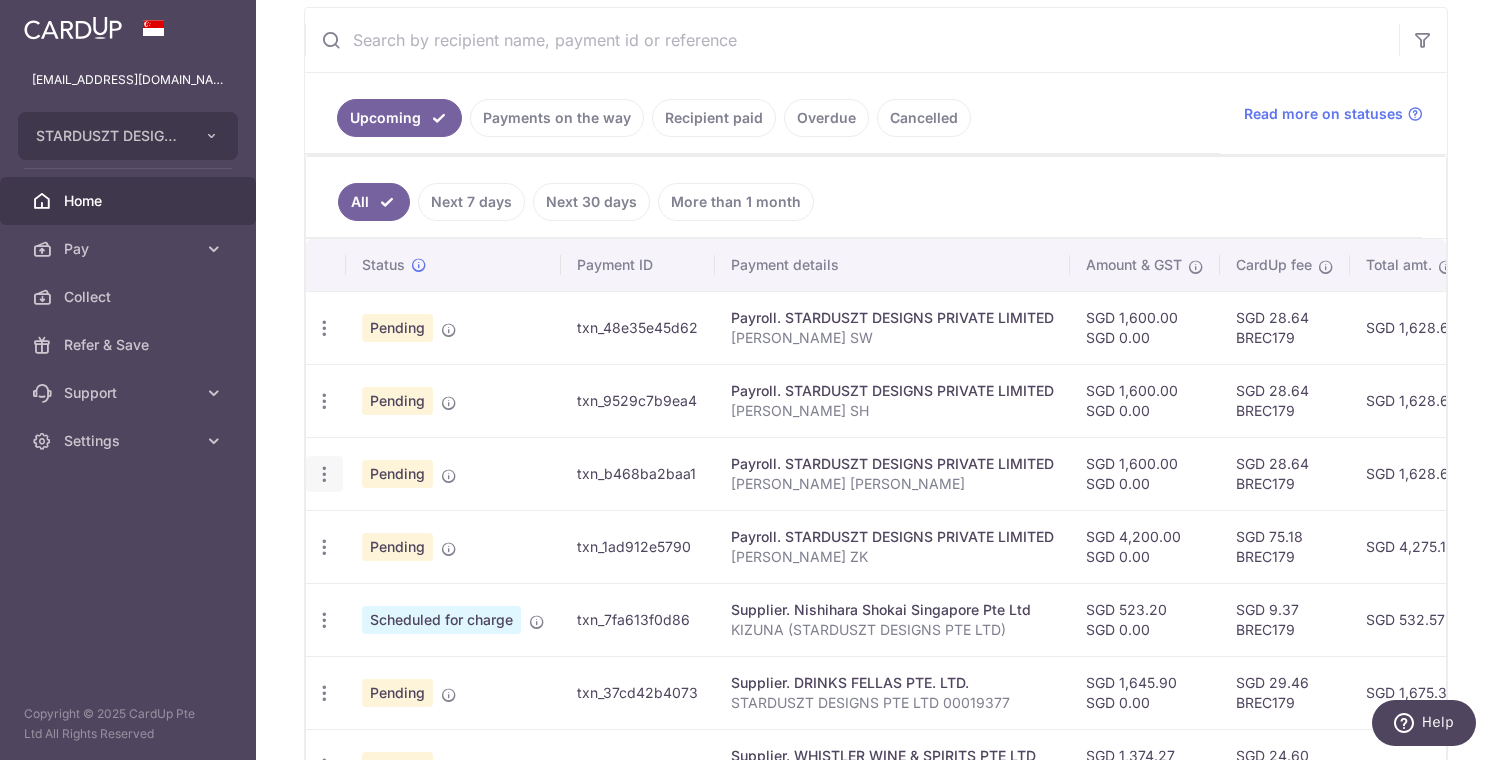 click at bounding box center [324, 328] 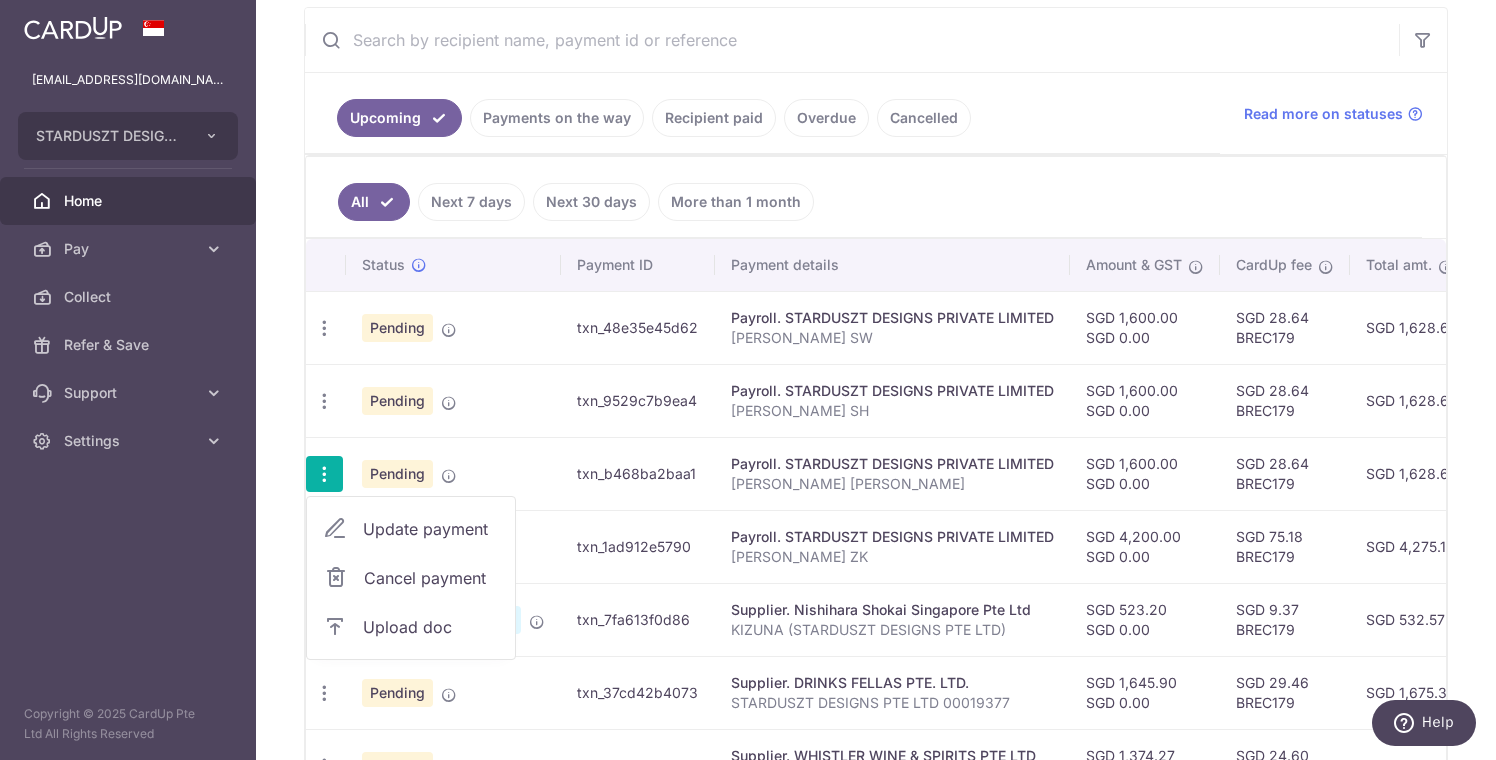 click on "Upload doc" at bounding box center [431, 627] 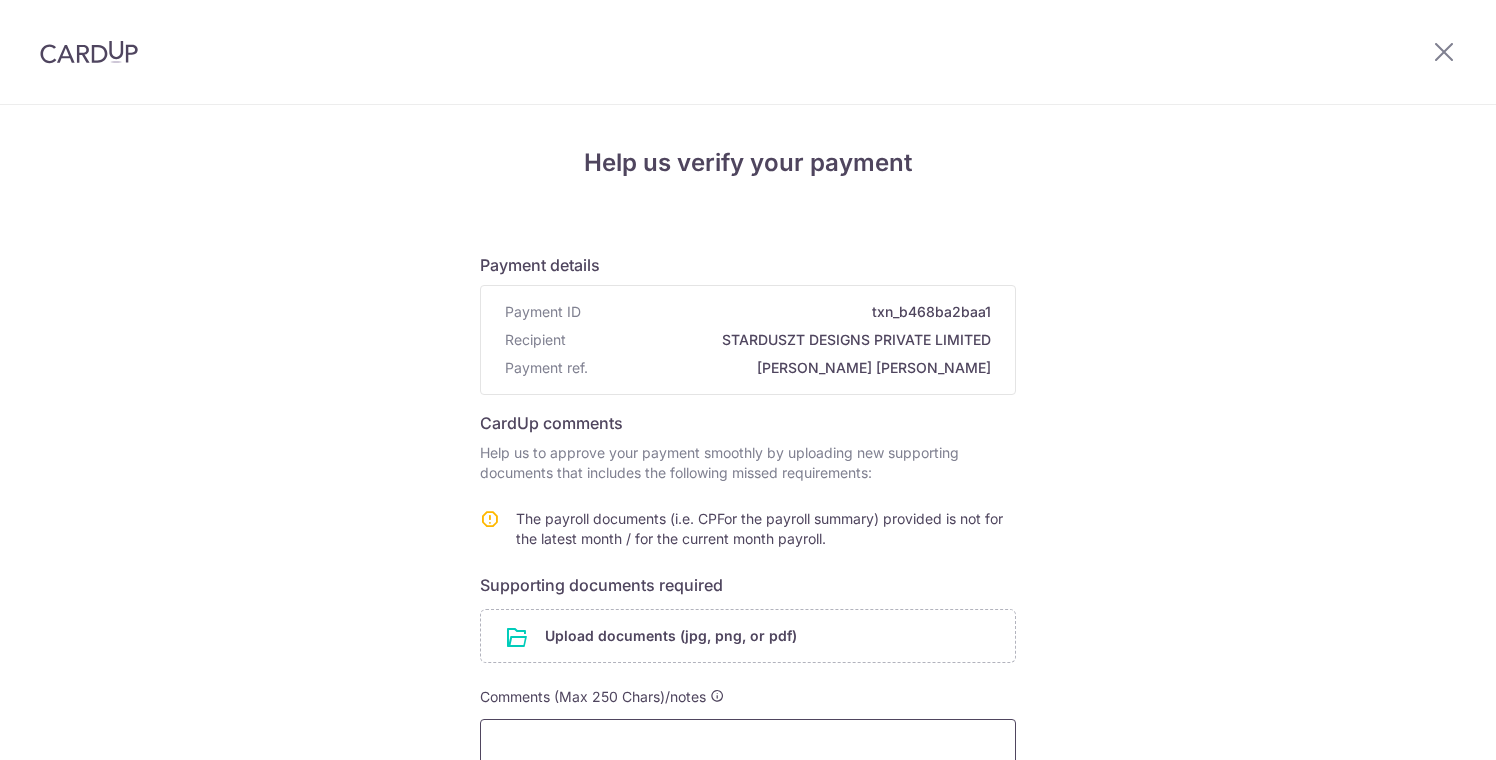 scroll, scrollTop: 0, scrollLeft: 0, axis: both 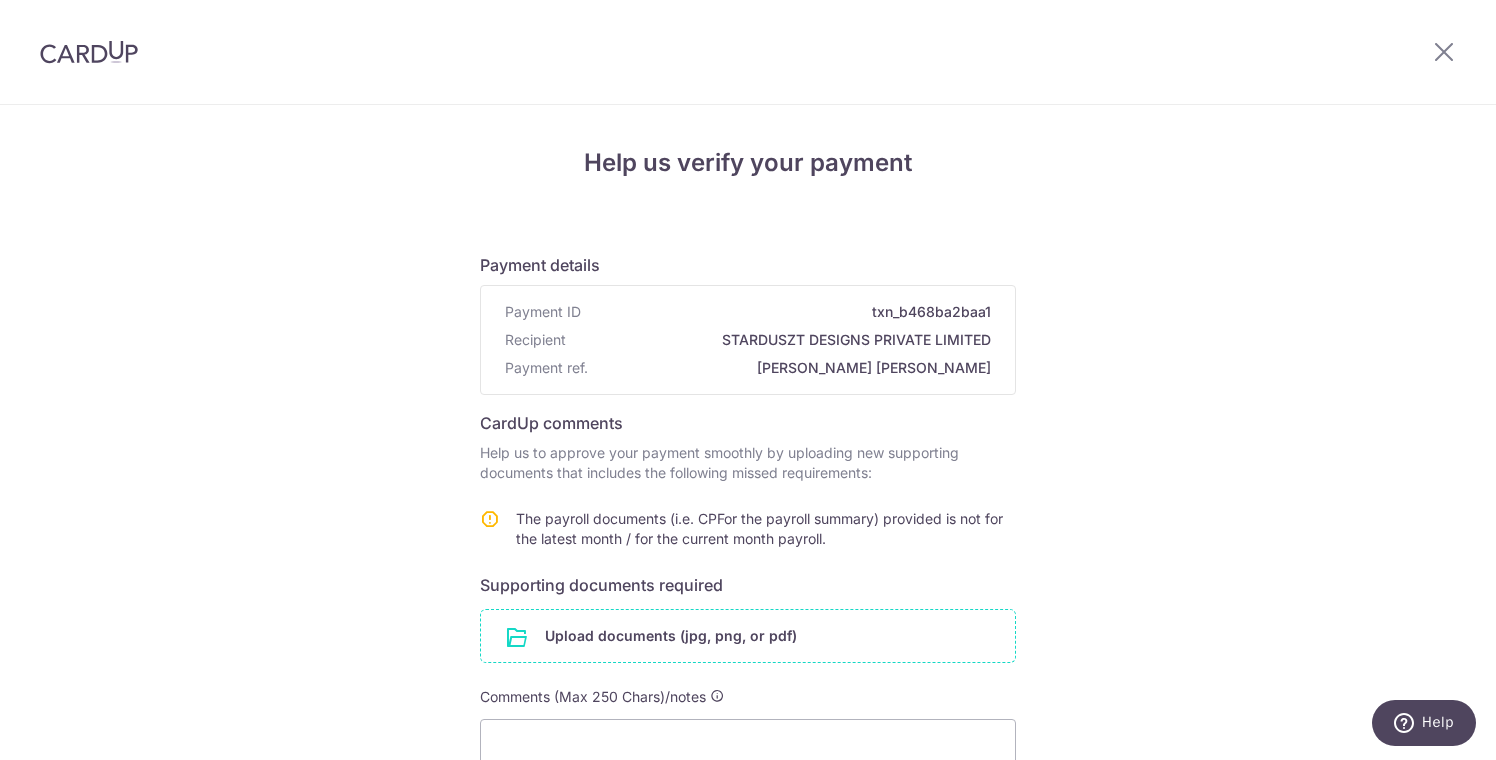 click at bounding box center [748, 636] 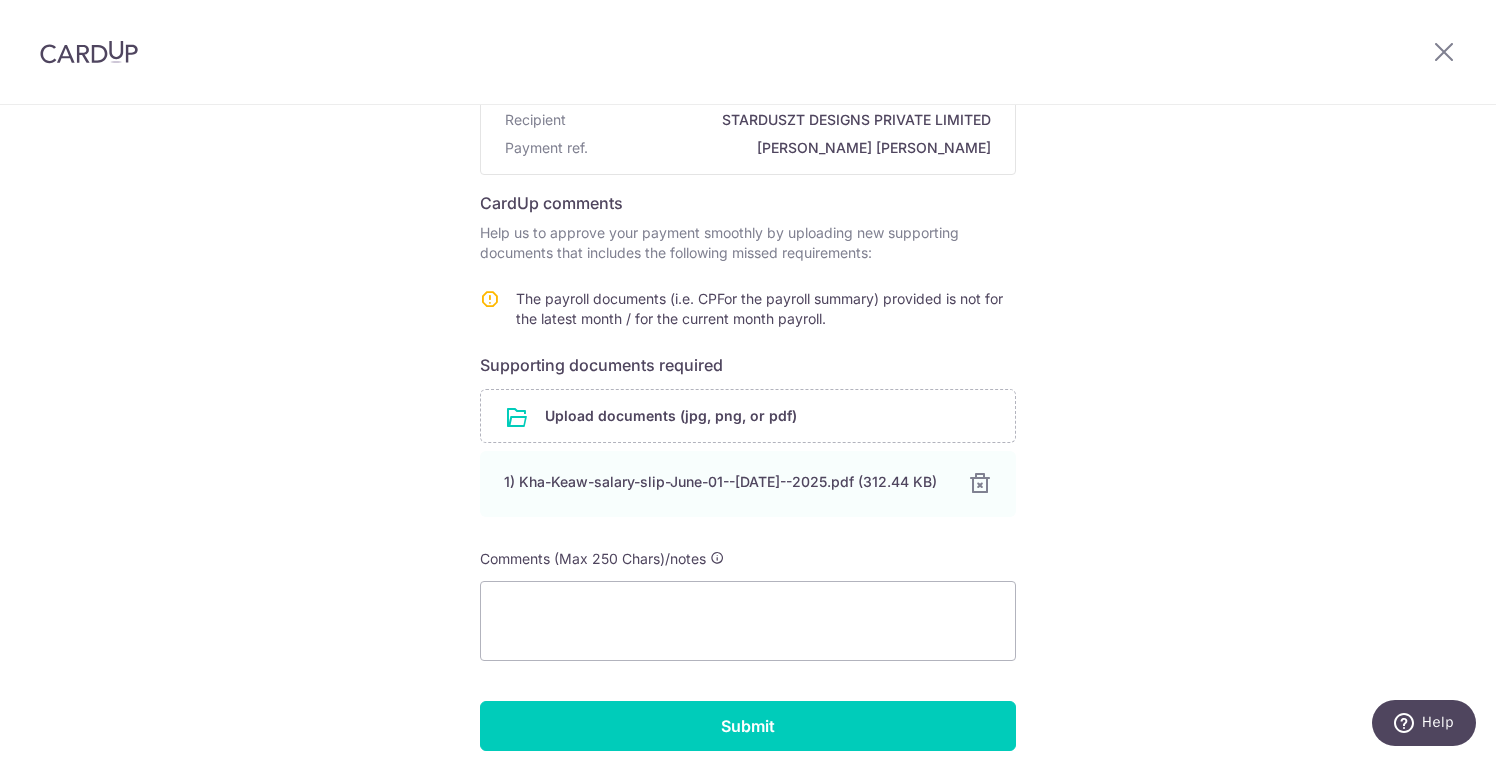 scroll, scrollTop: 315, scrollLeft: 0, axis: vertical 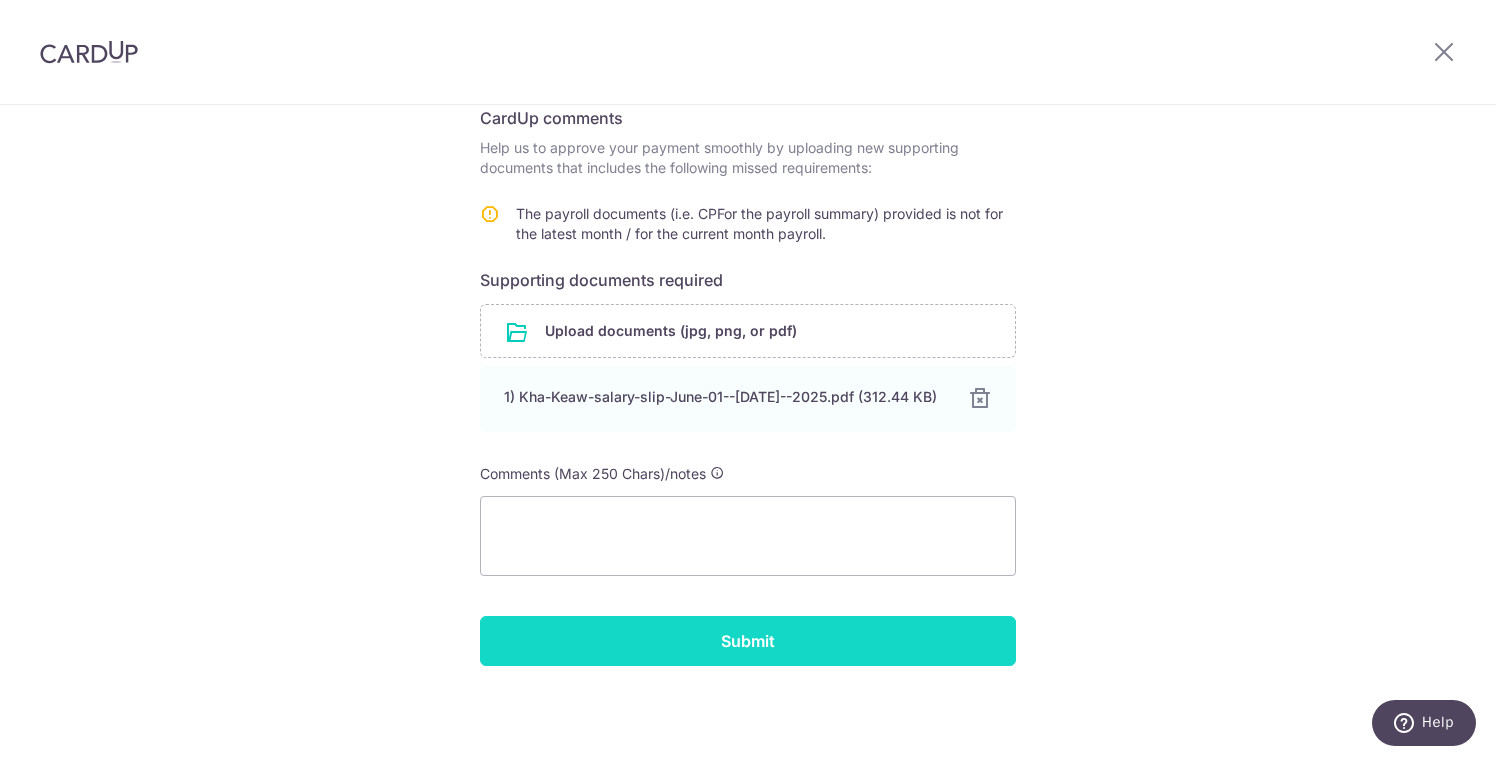 click on "Submit" at bounding box center [748, 641] 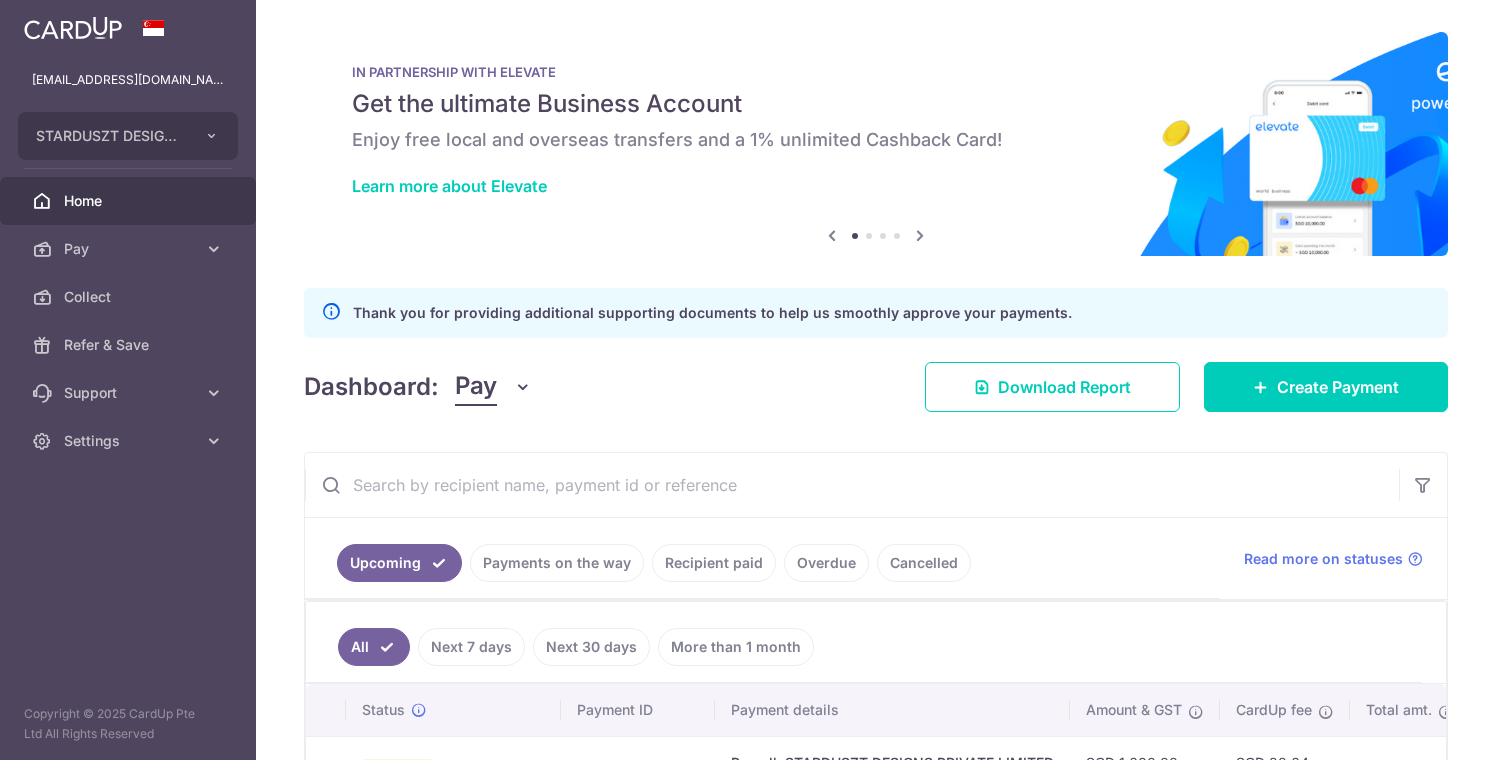 scroll, scrollTop: 0, scrollLeft: 0, axis: both 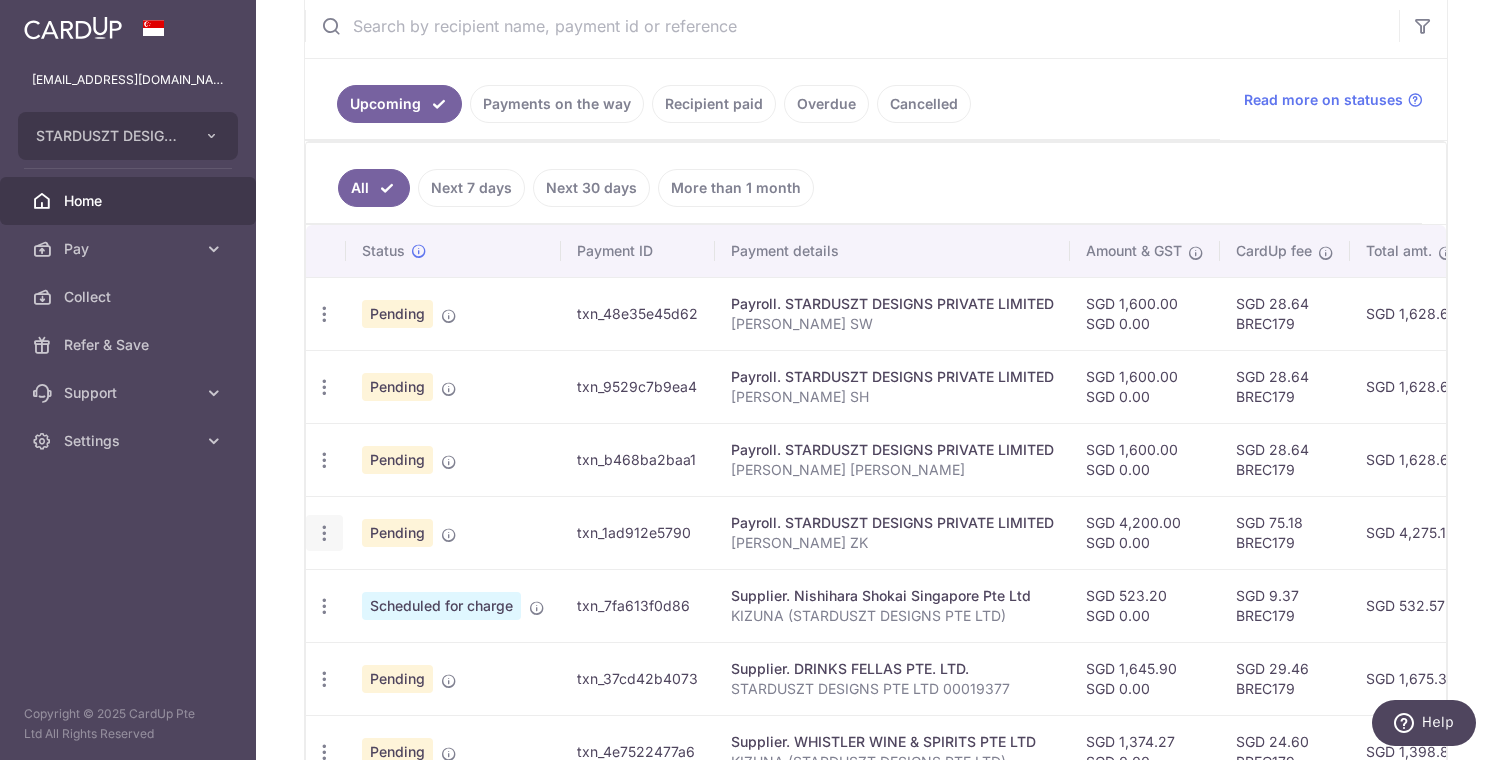 click at bounding box center (324, 314) 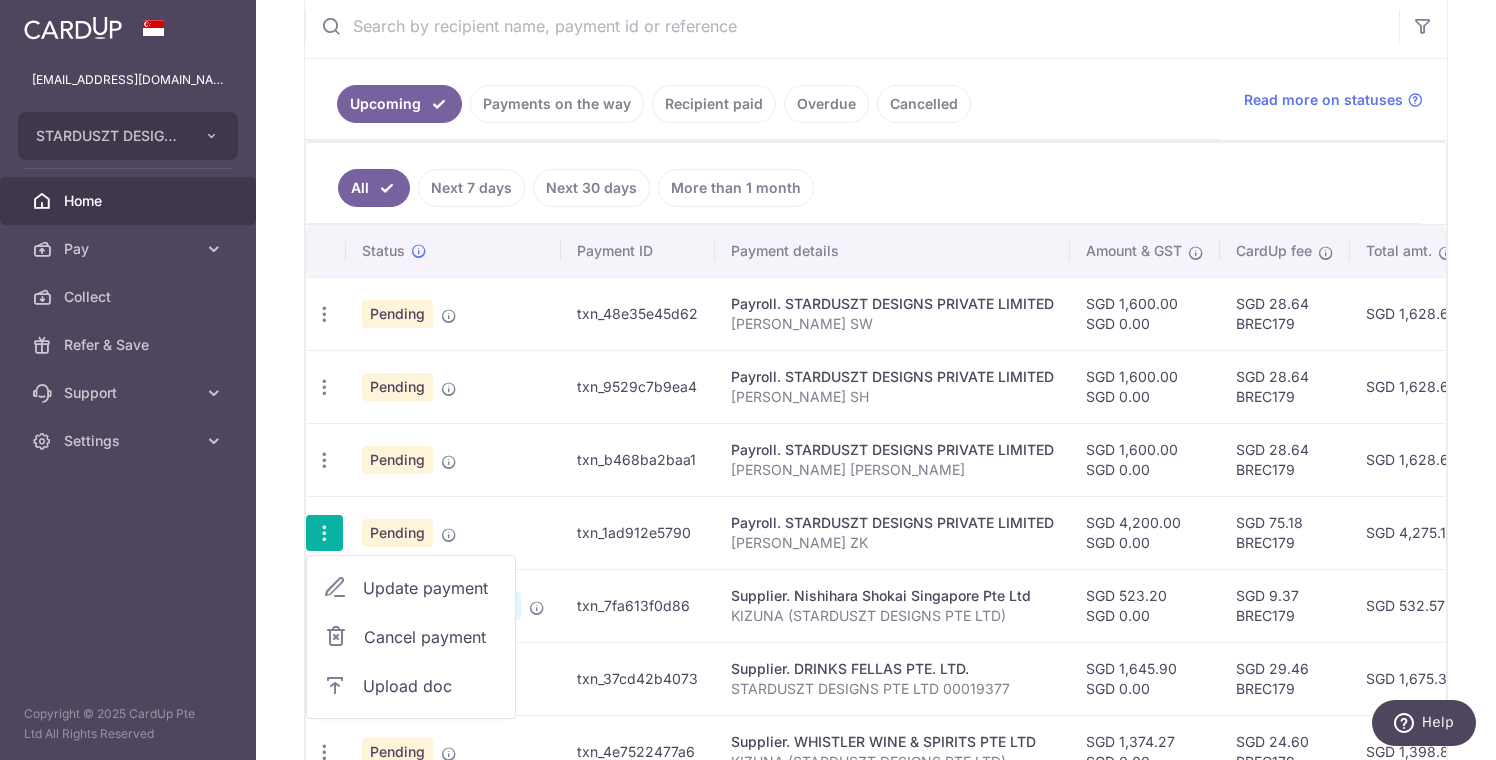click on "Upload doc" at bounding box center [431, 686] 